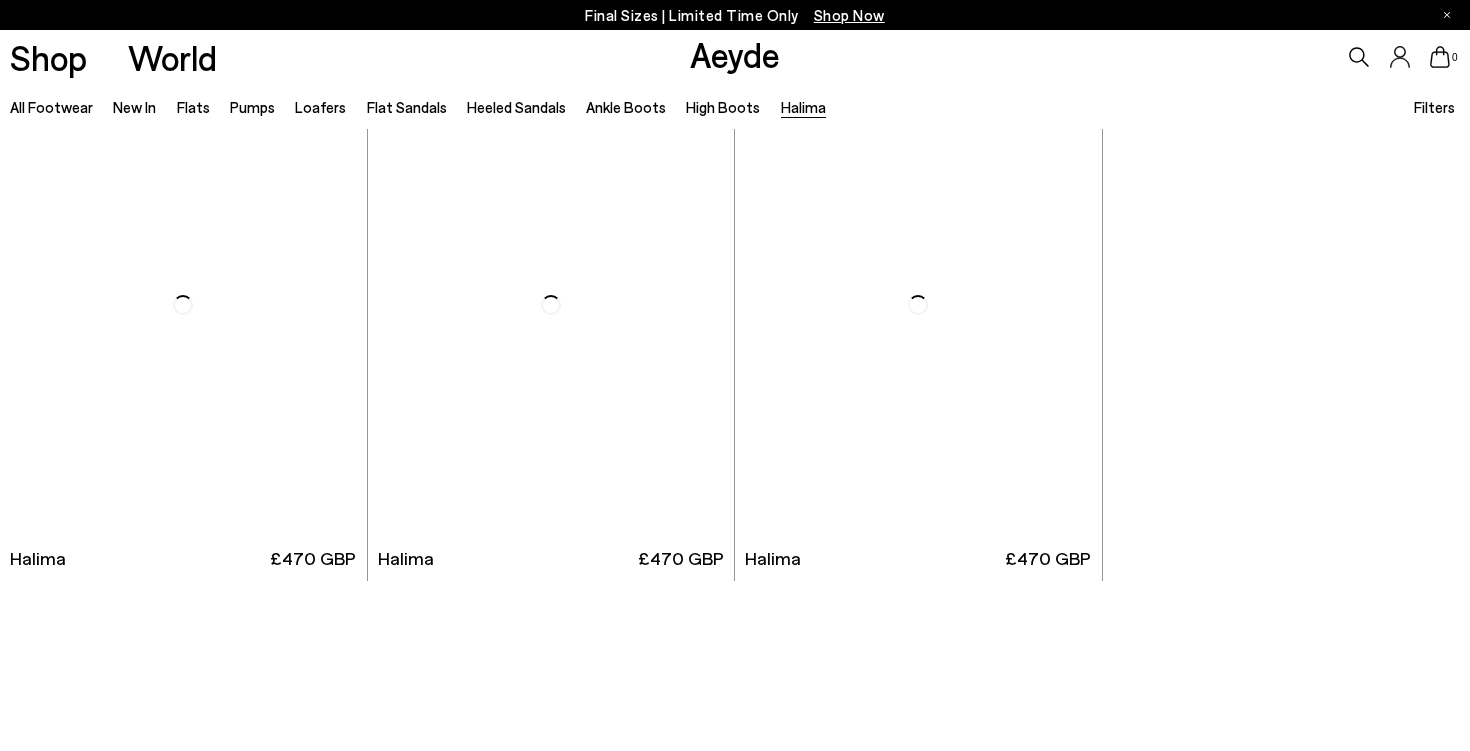 scroll, scrollTop: 0, scrollLeft: 0, axis: both 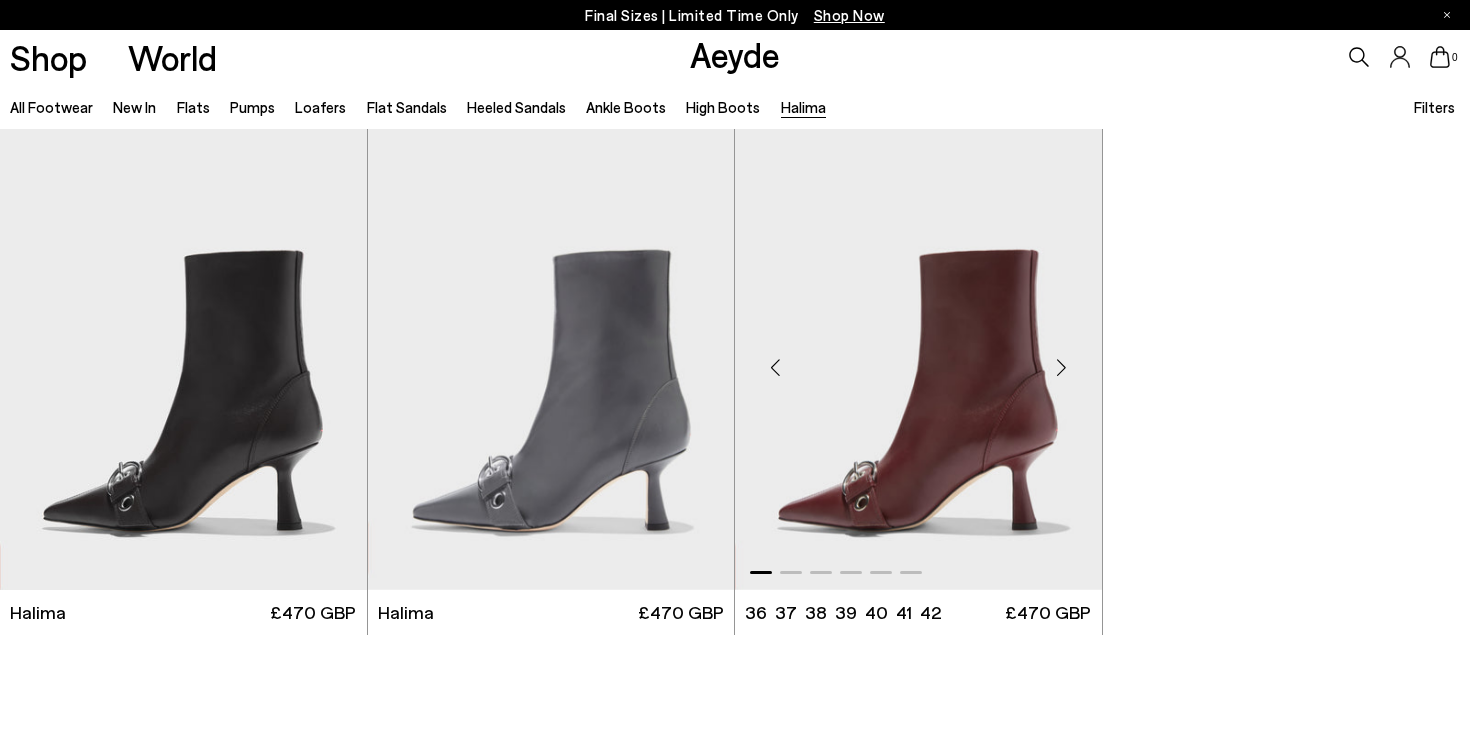 click at bounding box center (918, 359) 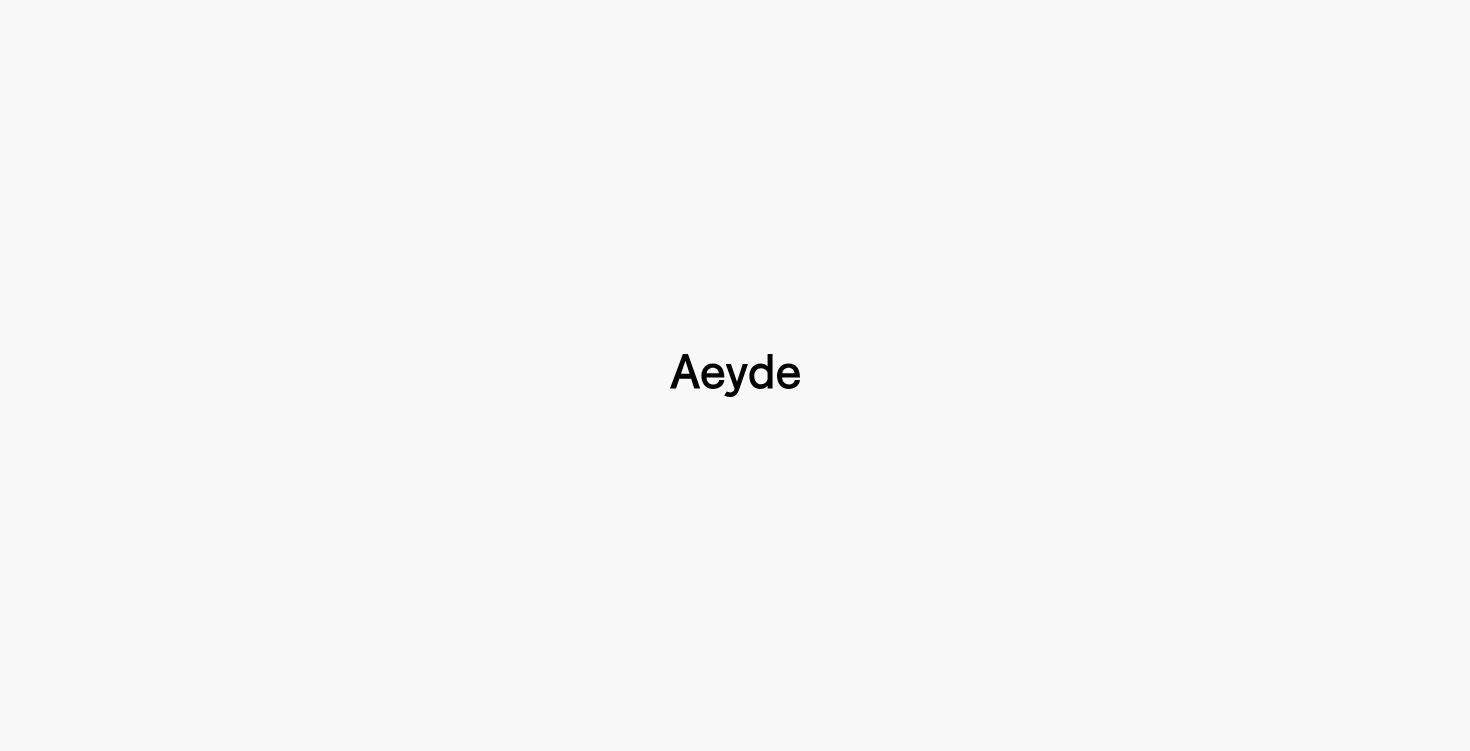 scroll, scrollTop: 0, scrollLeft: 0, axis: both 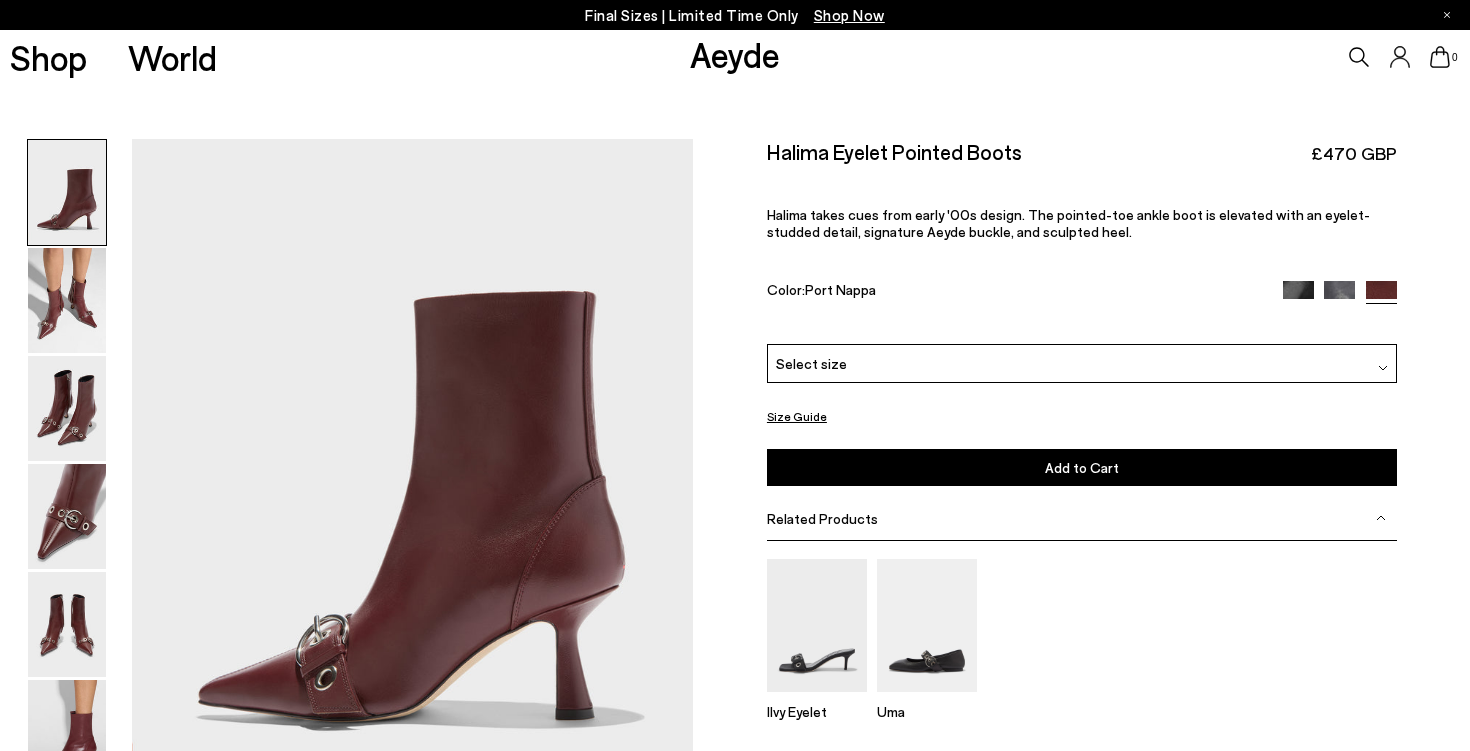 type 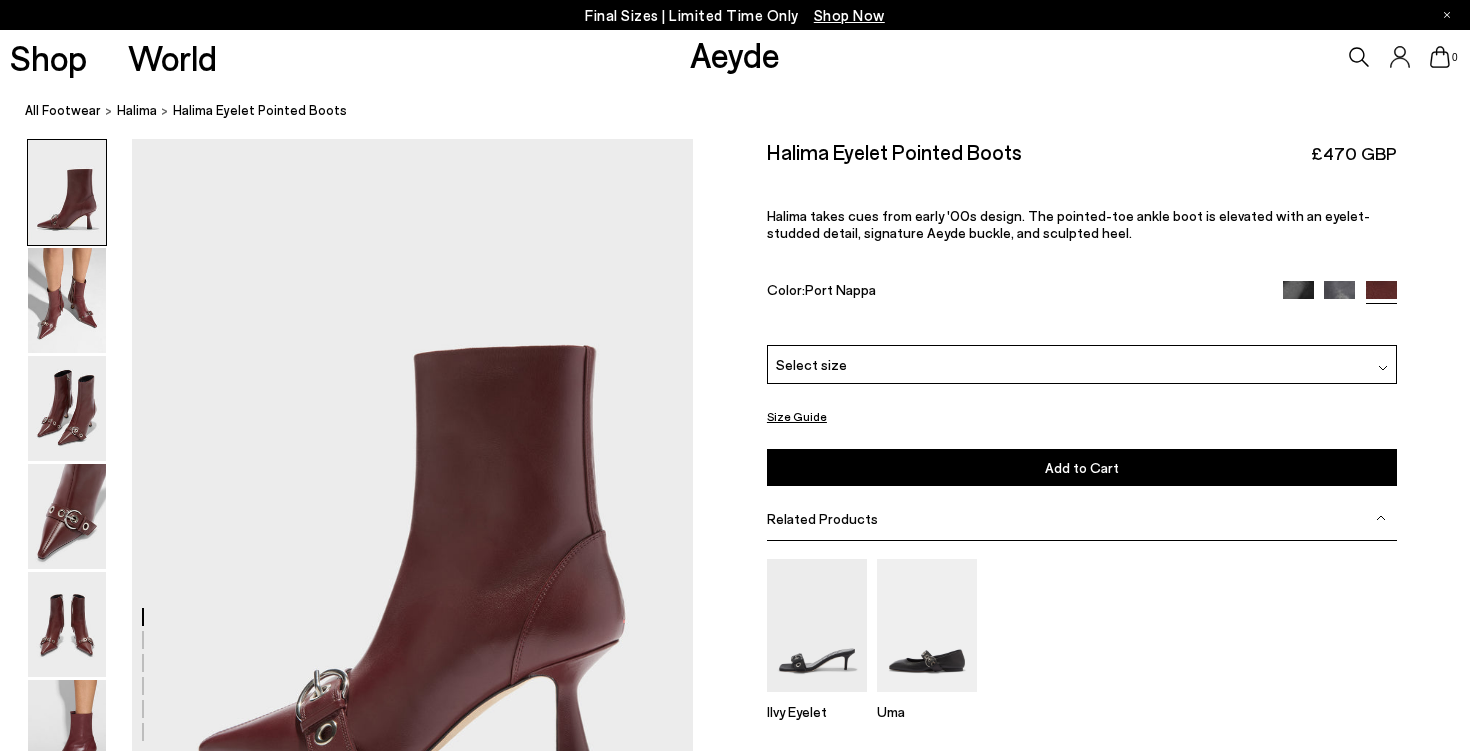 click on "Halima takes cues from early '00s design. The pointed-toe ankle boot is elevated with an eyelet-studded detail, signature Aeyde buckle, and sculpted heel." at bounding box center [1082, 224] 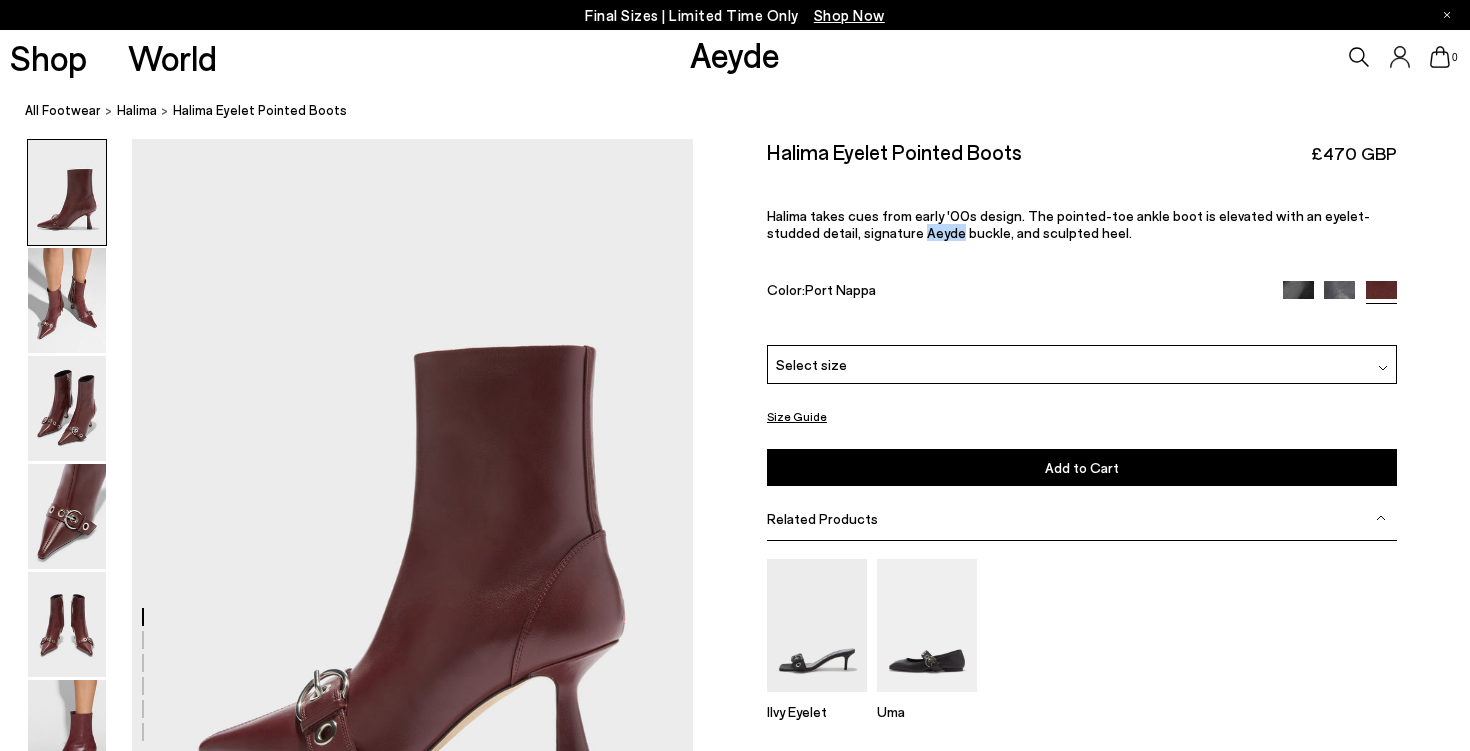 click on "Halima takes cues from early '00s design. The pointed-toe ankle boot is elevated with an eyelet-studded detail, signature Aeyde buckle, and sculpted heel." at bounding box center (1082, 224) 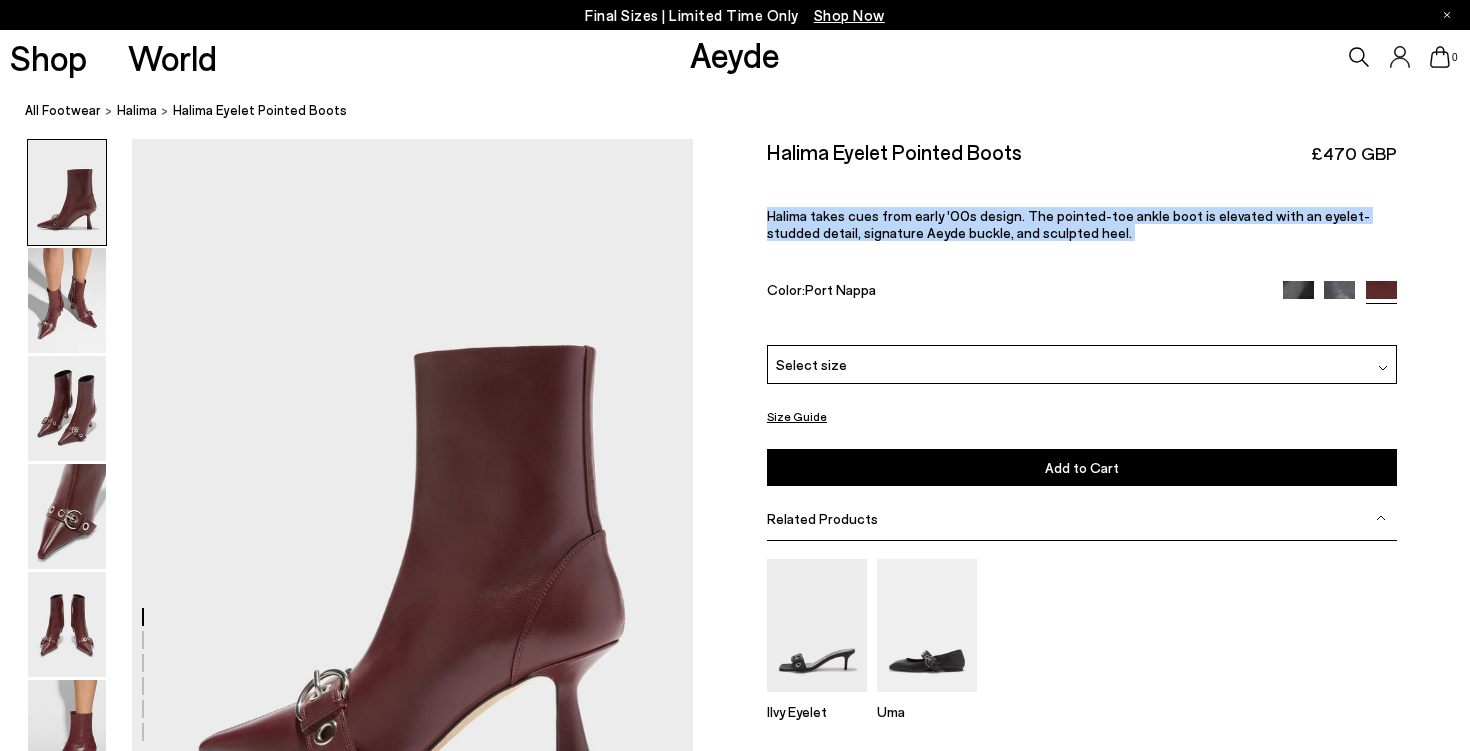 copy on "Halima takes cues from early '00s design. The pointed-toe ankle boot is elevated with an eyelet-studded detail, signature Aeyde buckle, and sculpted heel." 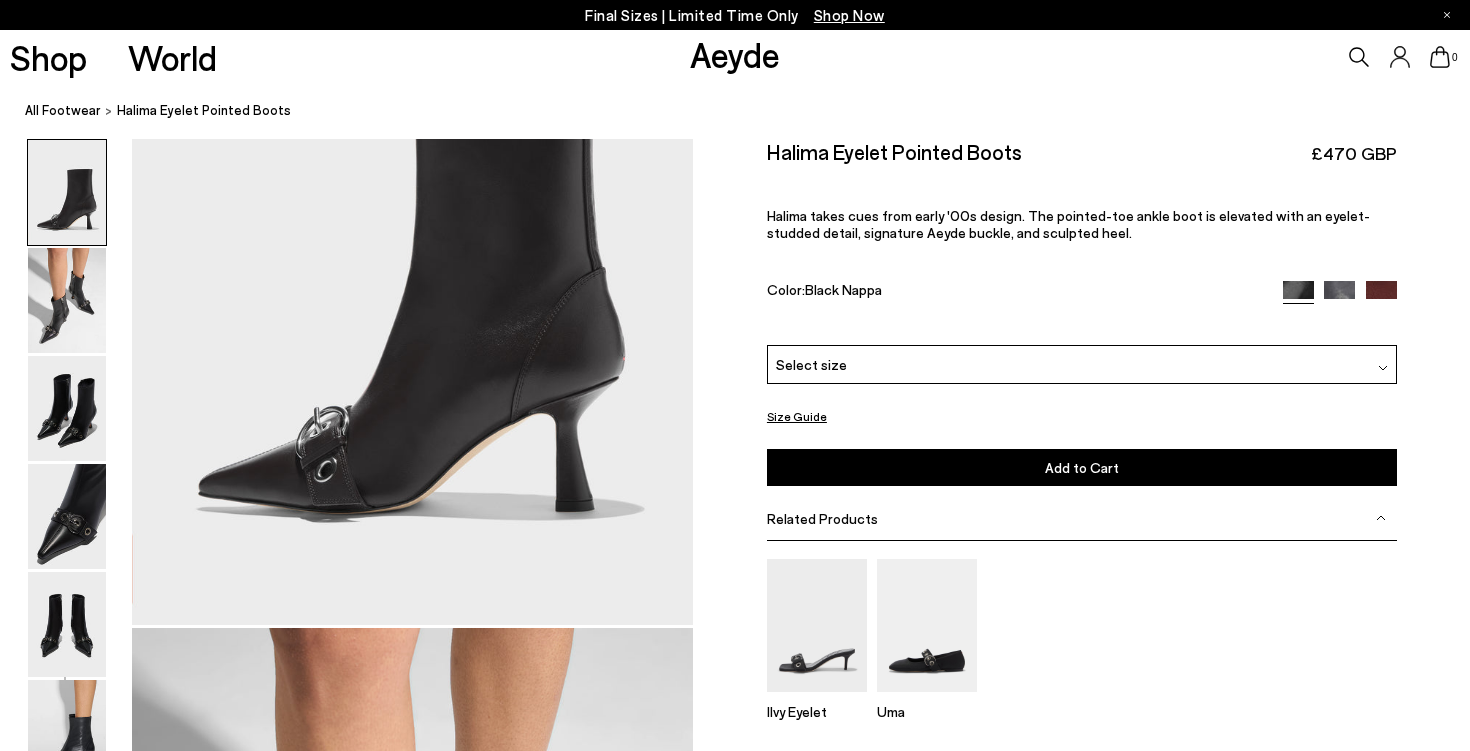 scroll, scrollTop: 264, scrollLeft: 0, axis: vertical 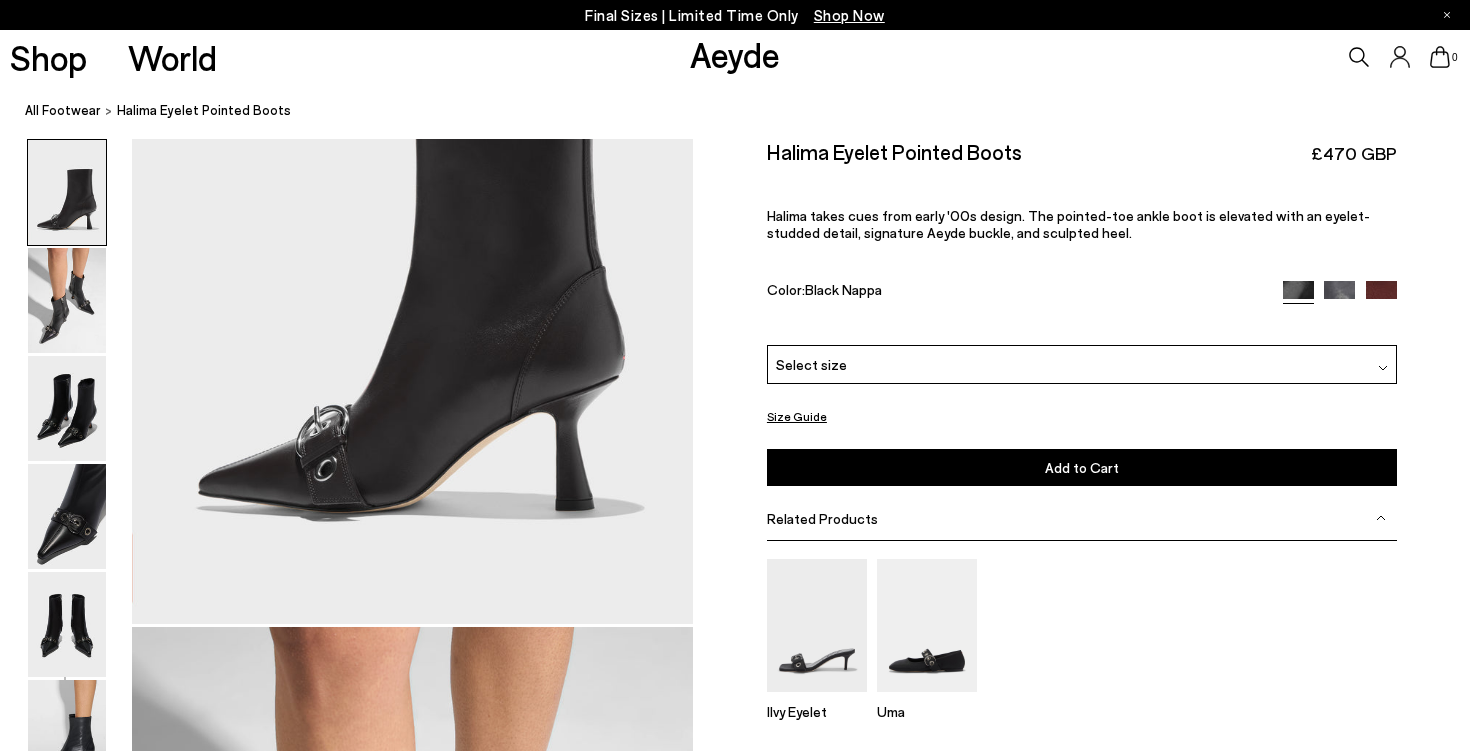 click at bounding box center [1339, 296] 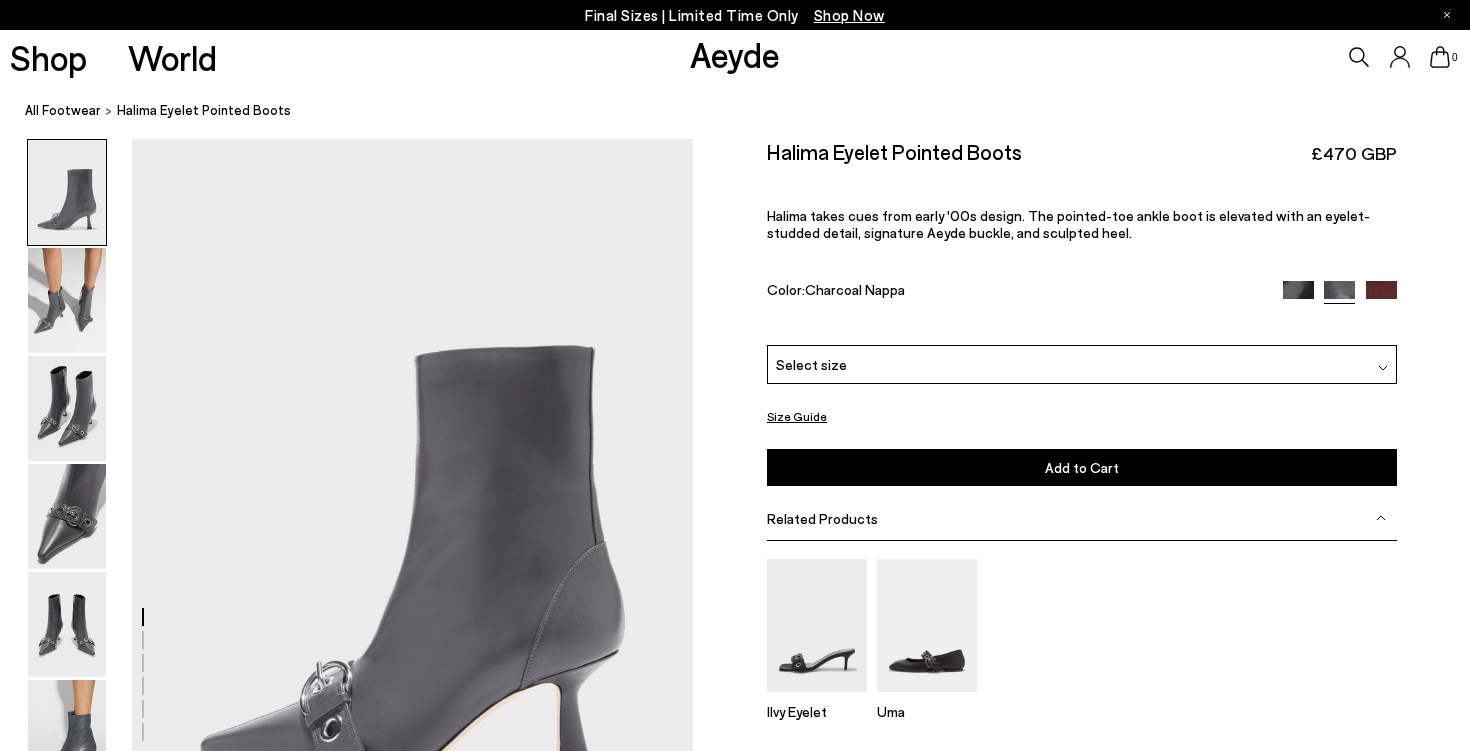 scroll, scrollTop: 0, scrollLeft: 0, axis: both 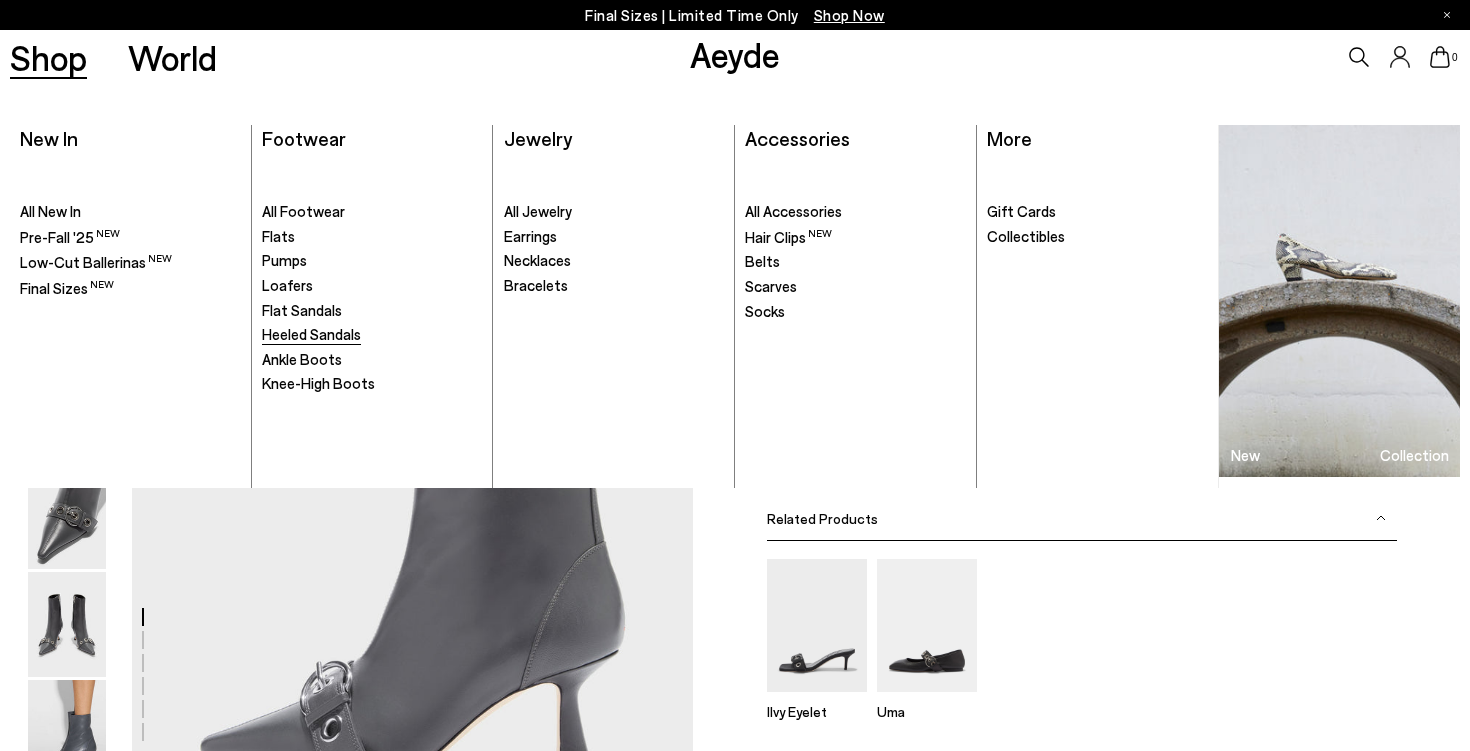 click on "Heeled Sandals" at bounding box center (311, 334) 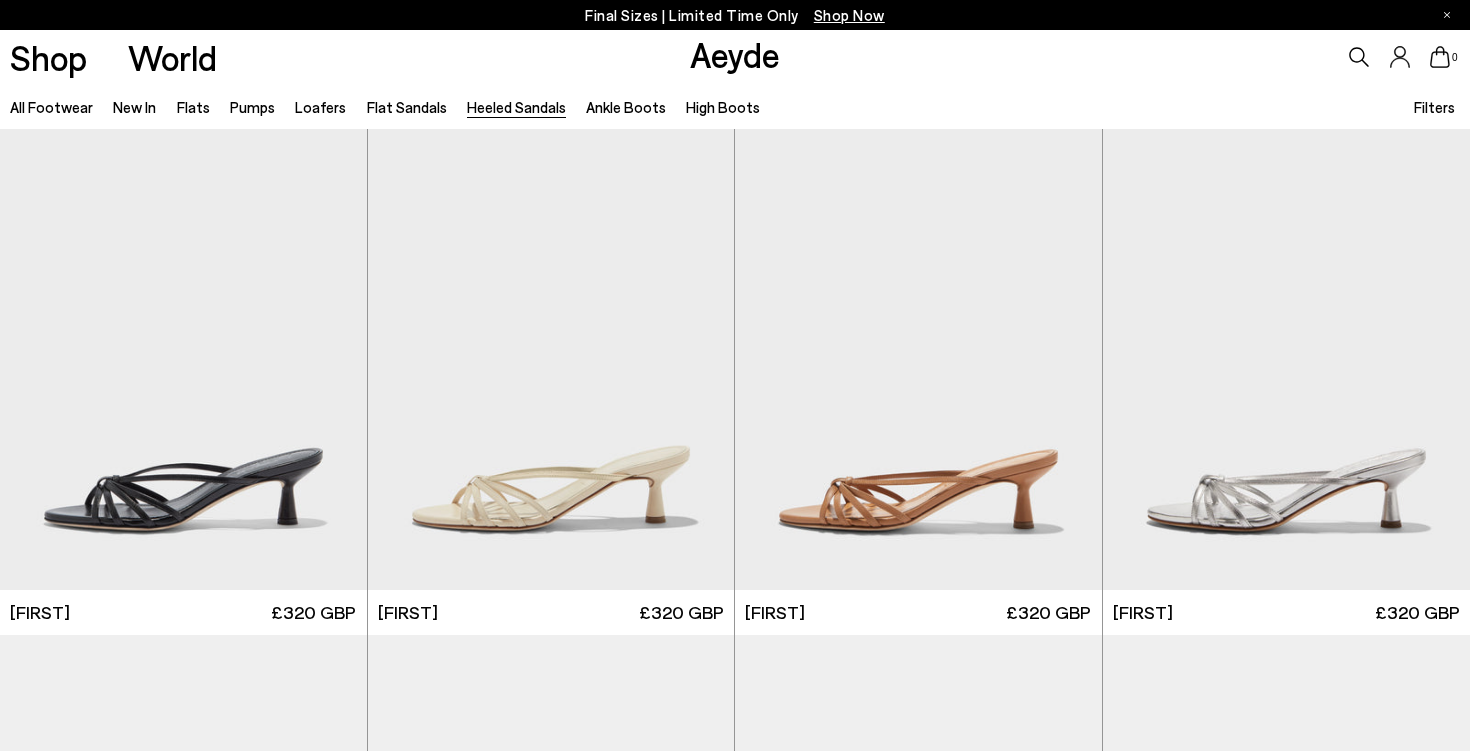 scroll, scrollTop: 0, scrollLeft: 0, axis: both 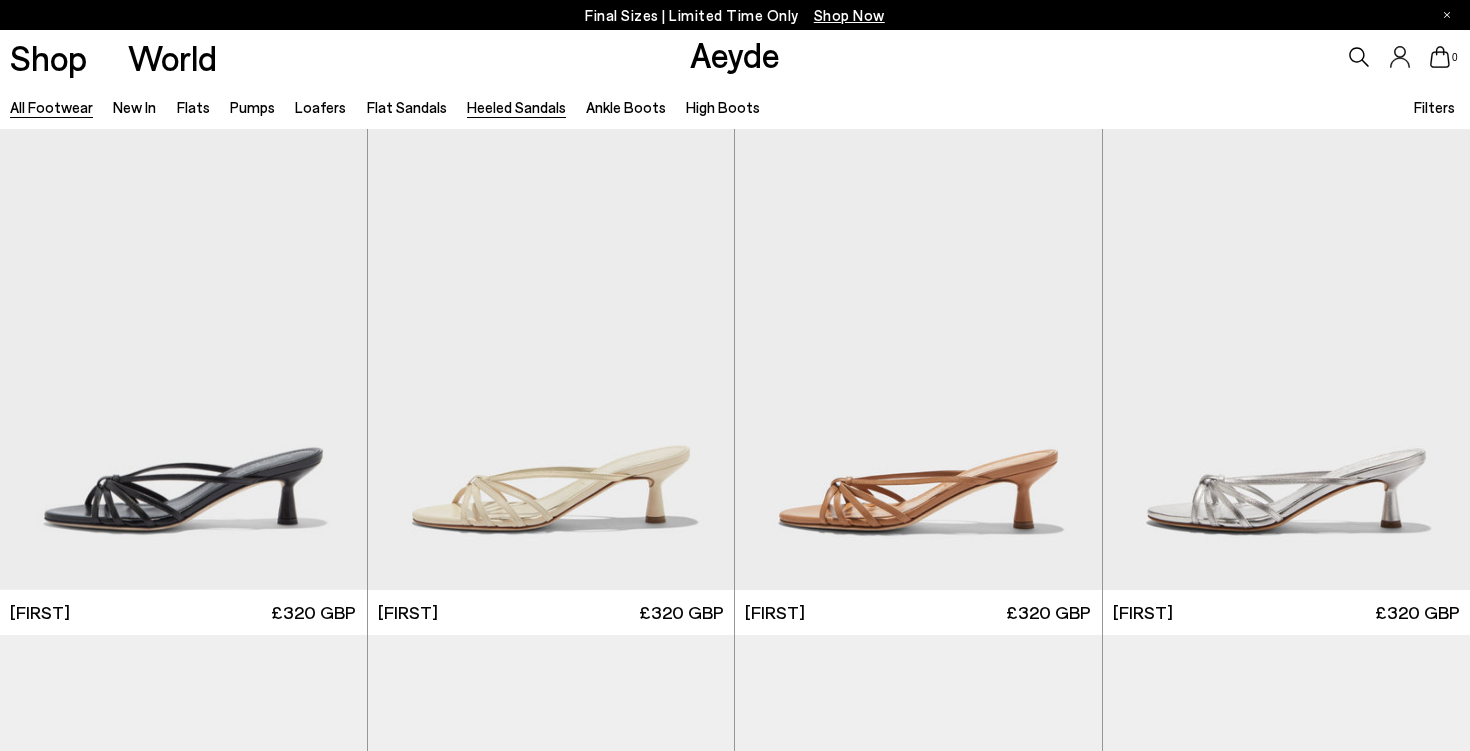 click on "All Footwear" at bounding box center [51, 107] 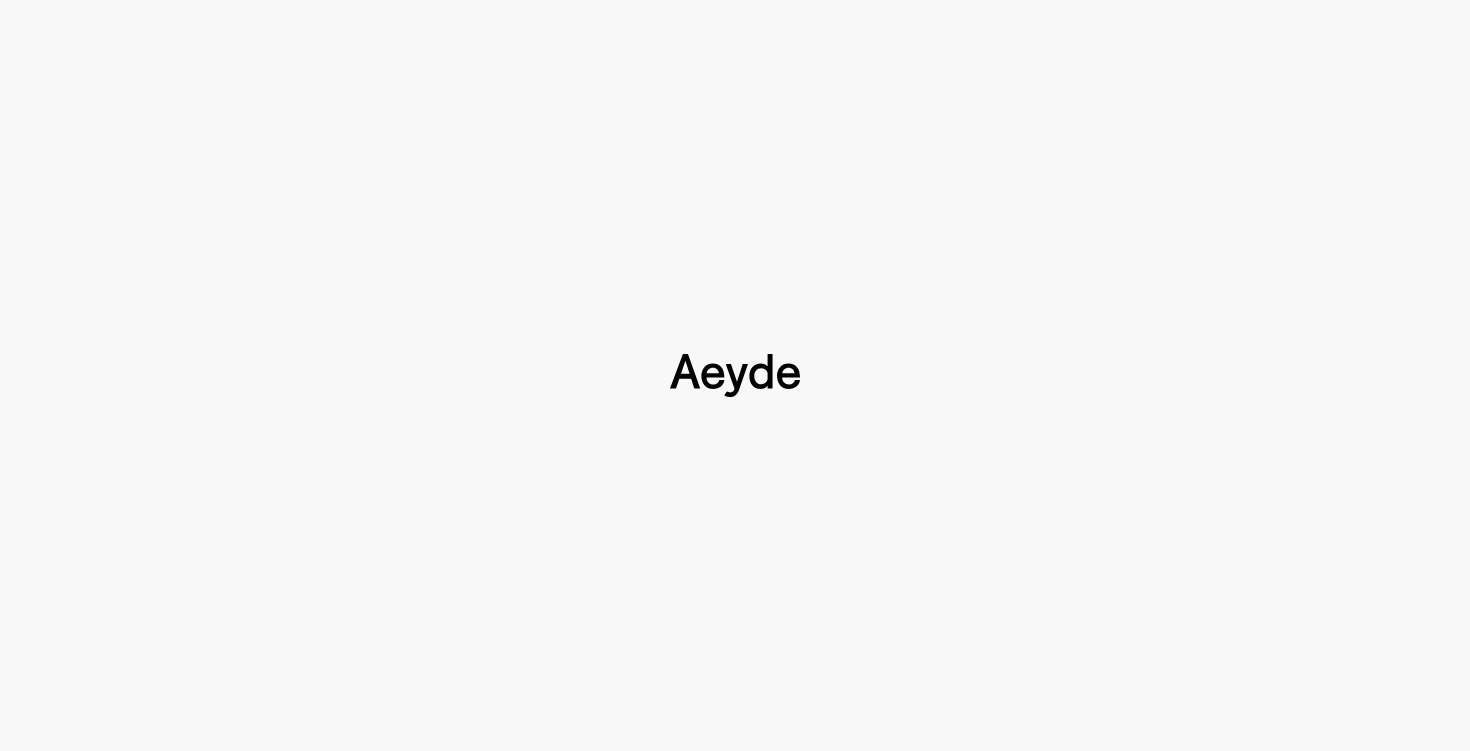 type 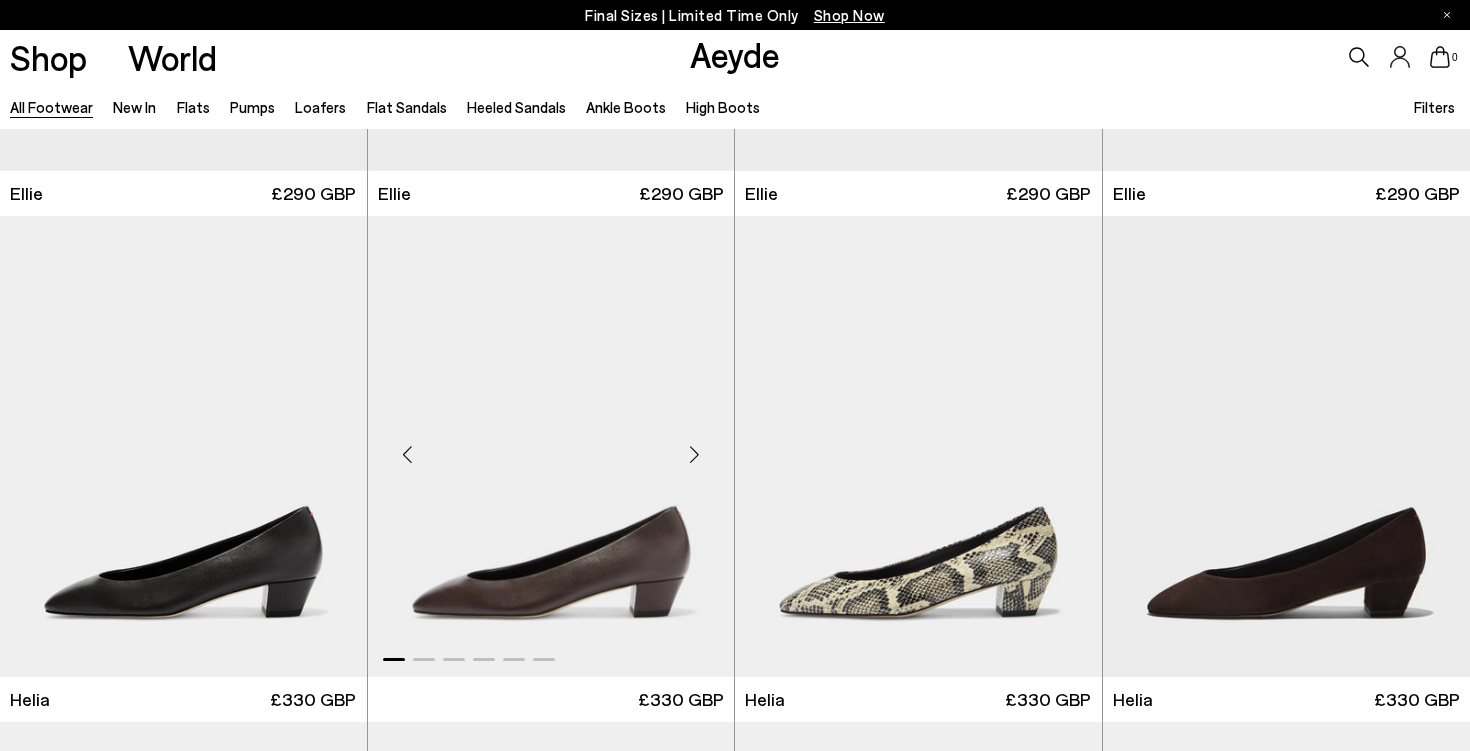 scroll, scrollTop: 443, scrollLeft: 0, axis: vertical 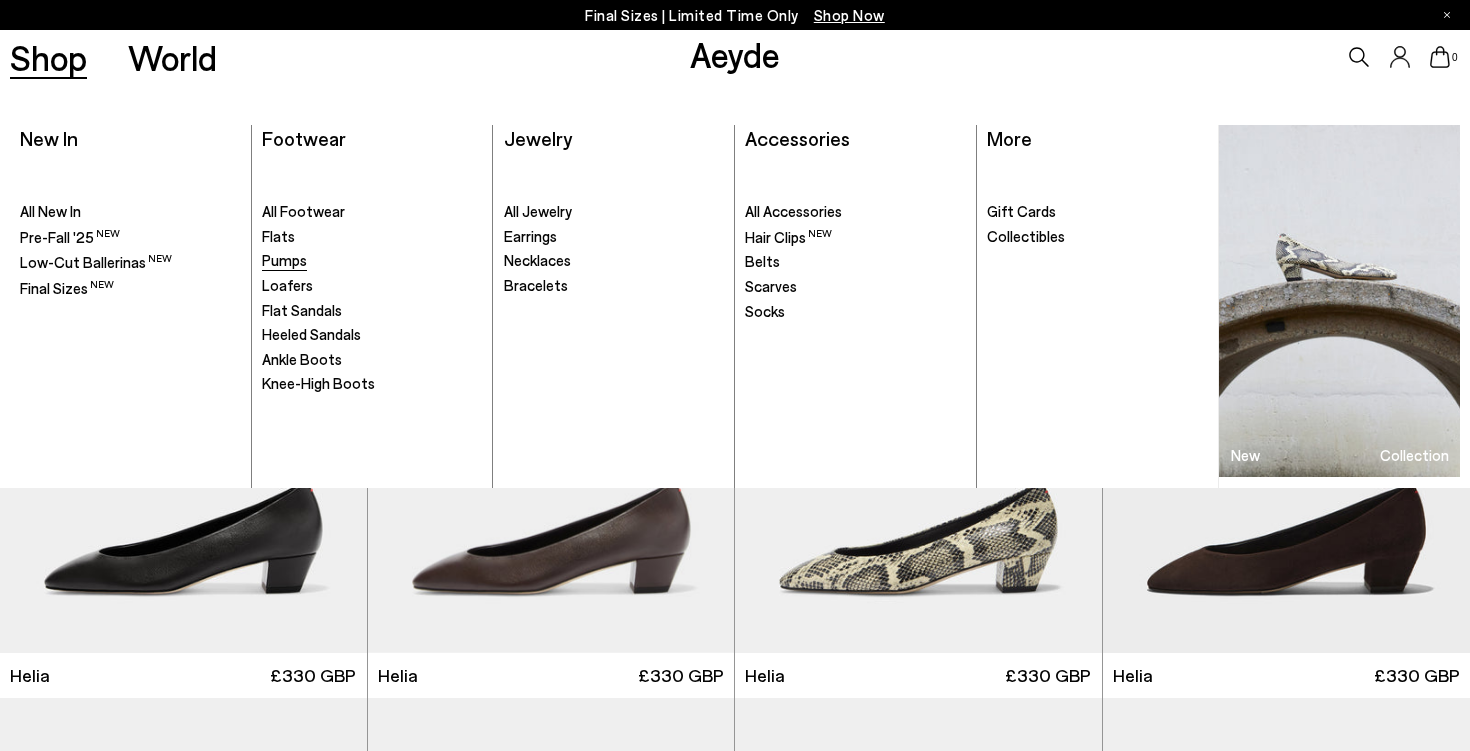 click on "Pumps" at bounding box center [284, 260] 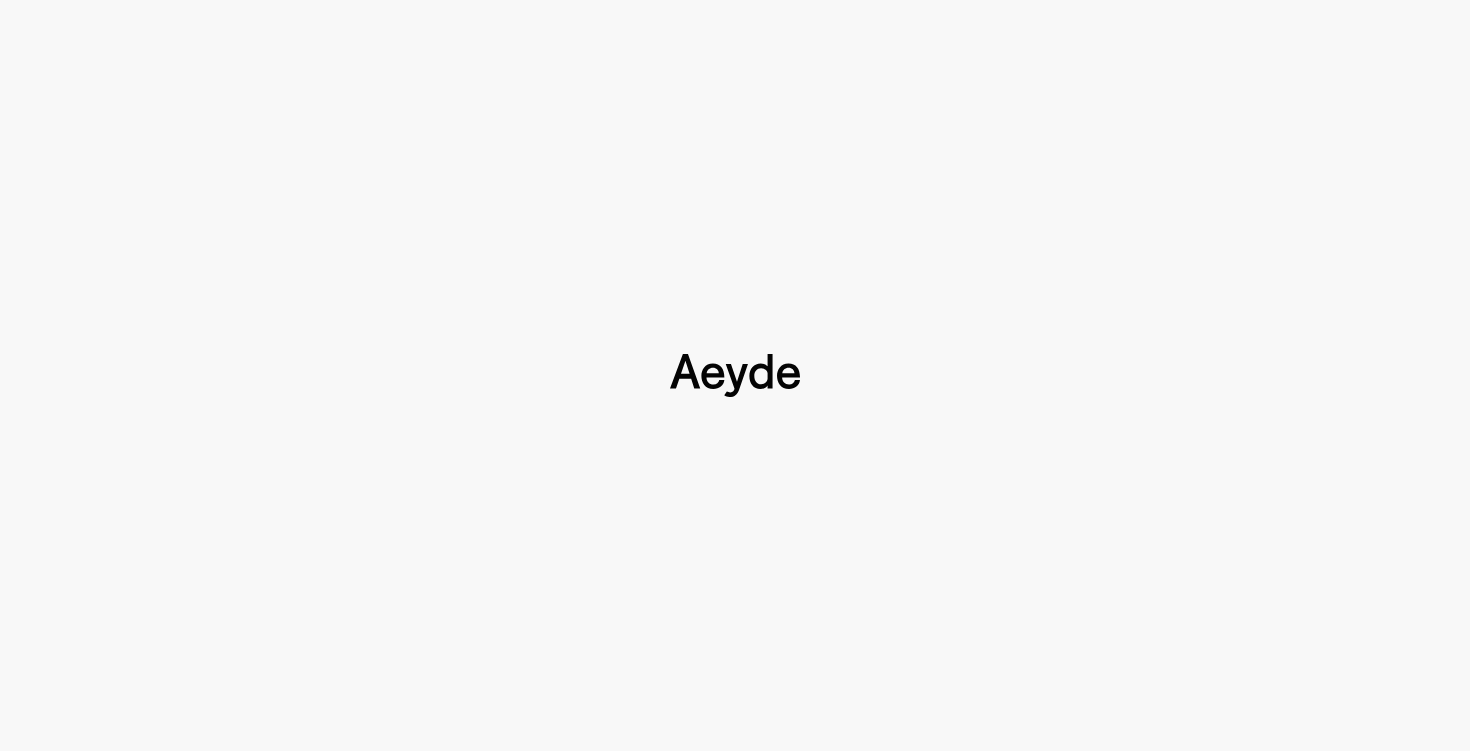 scroll, scrollTop: 0, scrollLeft: 0, axis: both 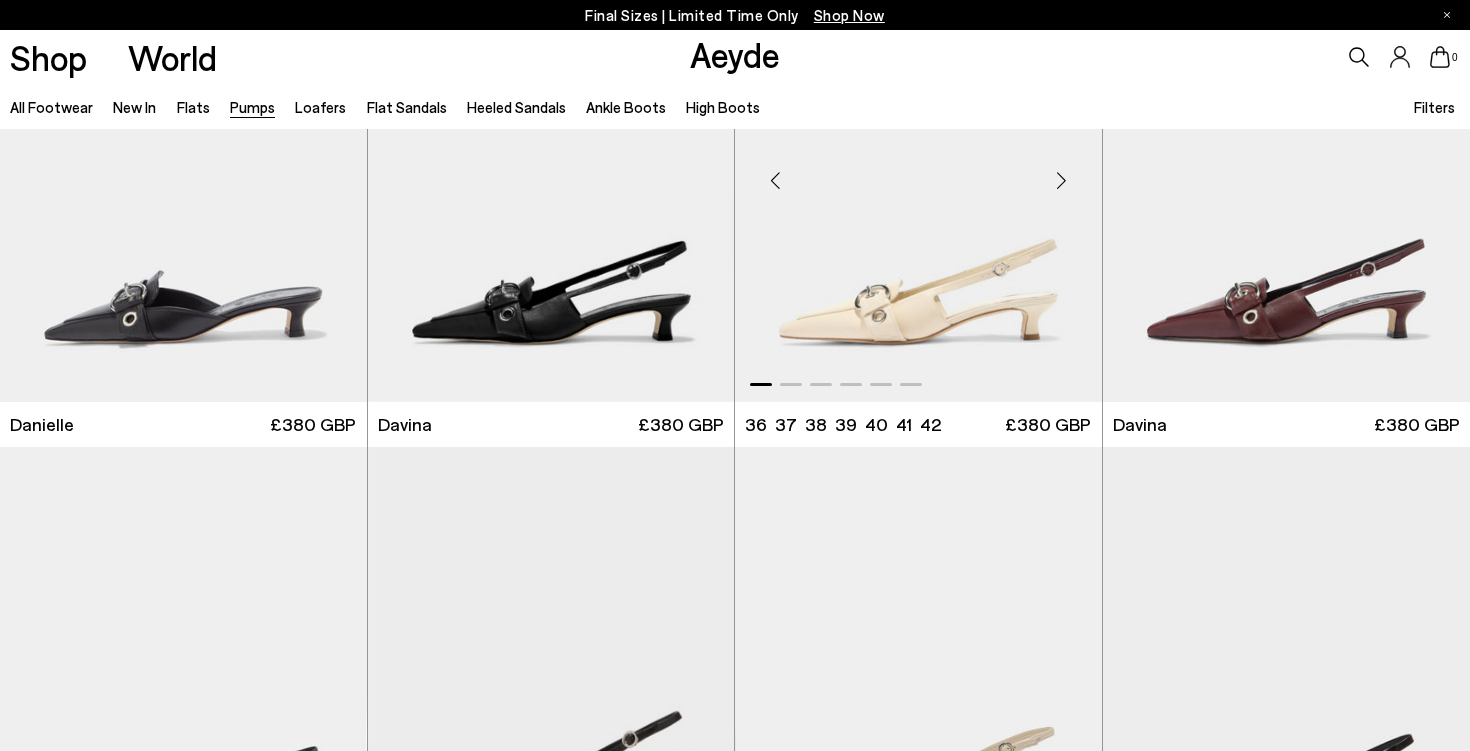 click at bounding box center (918, 172) 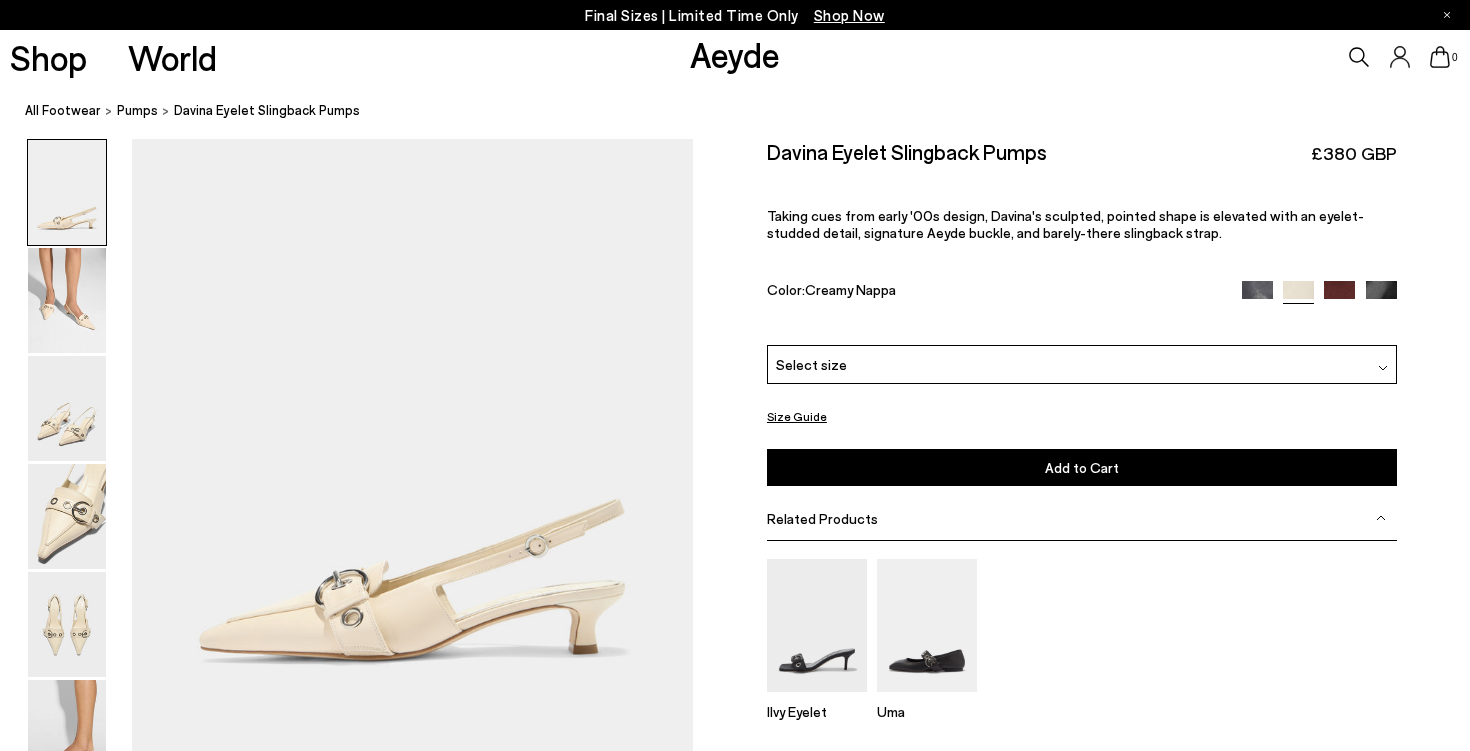 scroll, scrollTop: 0, scrollLeft: 0, axis: both 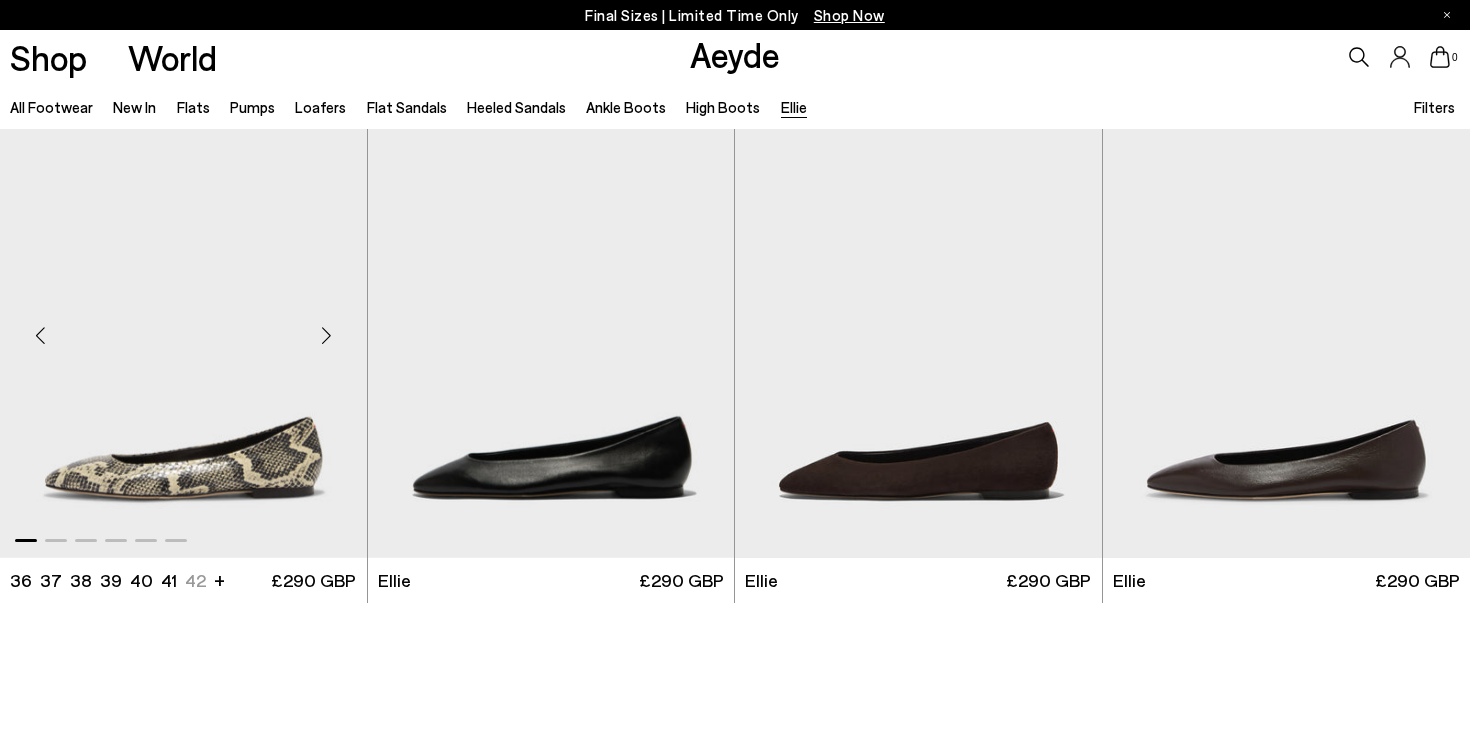 click at bounding box center (183, 327) 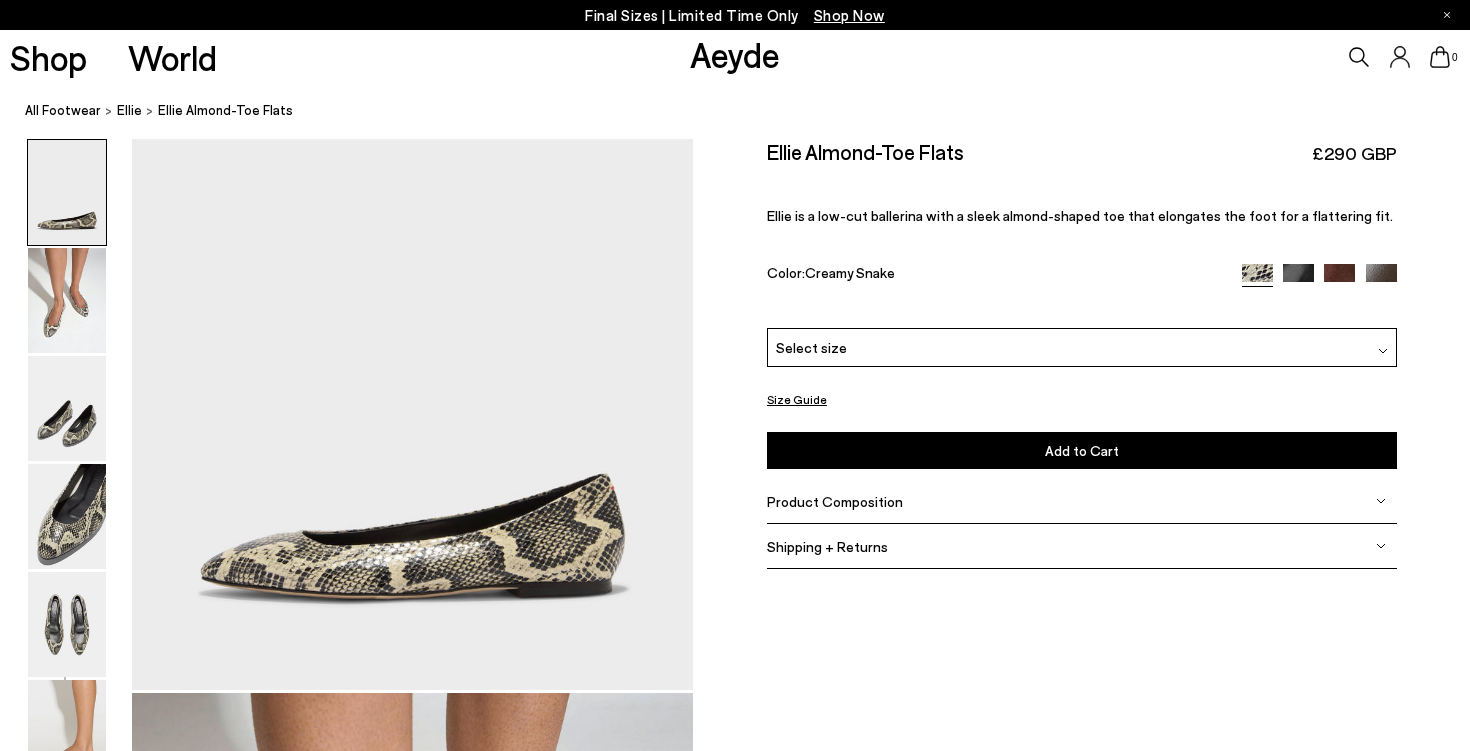 scroll, scrollTop: 79, scrollLeft: 0, axis: vertical 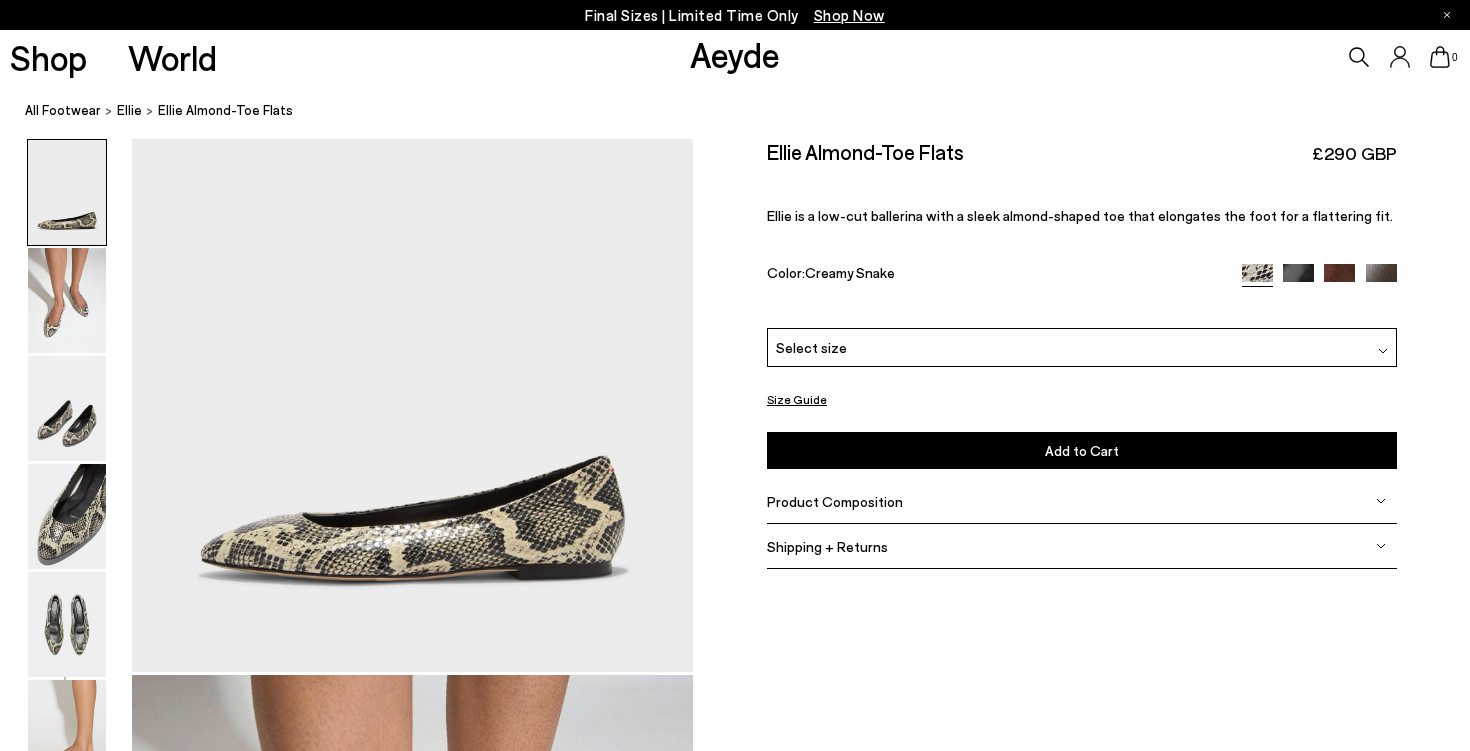 click at bounding box center [346, 2245] 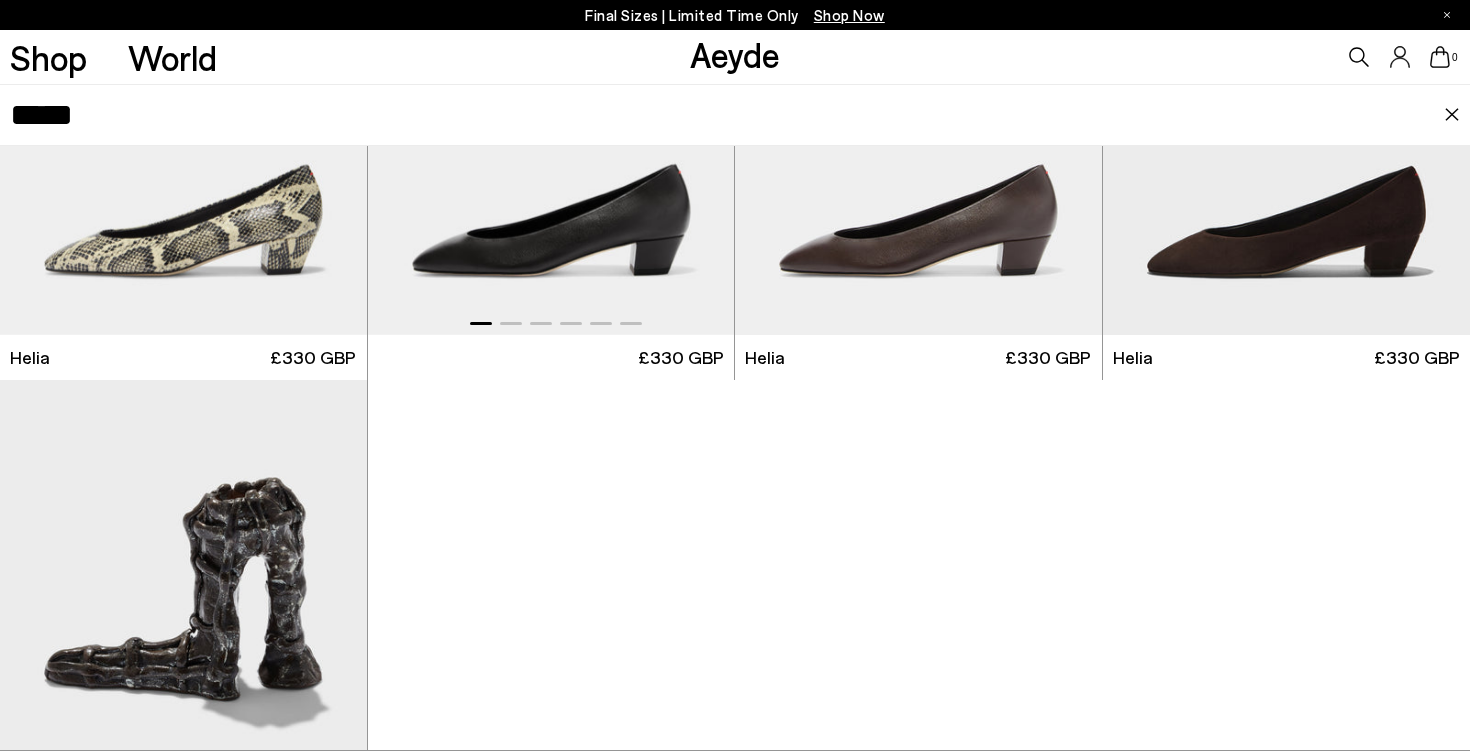 scroll, scrollTop: 532, scrollLeft: 0, axis: vertical 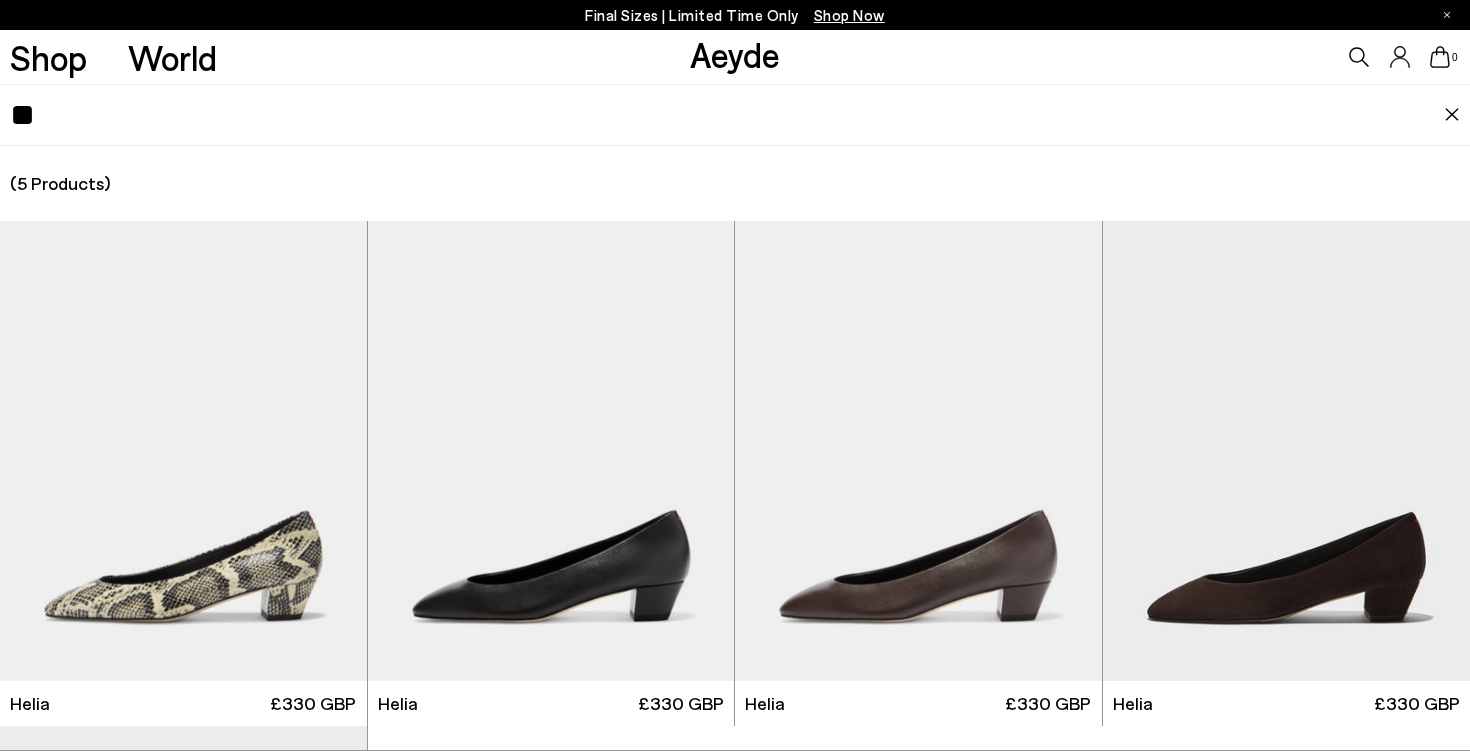 type on "*" 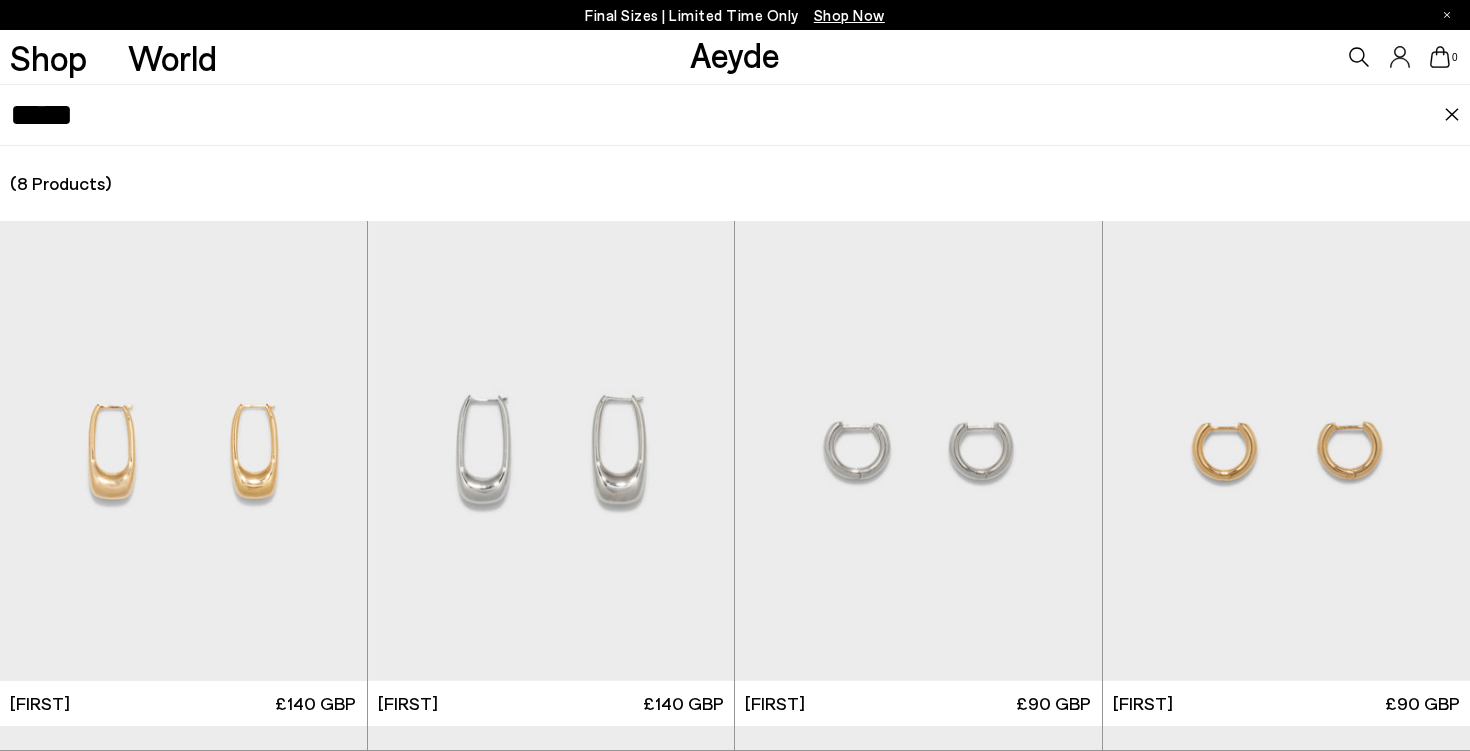 type on "*****" 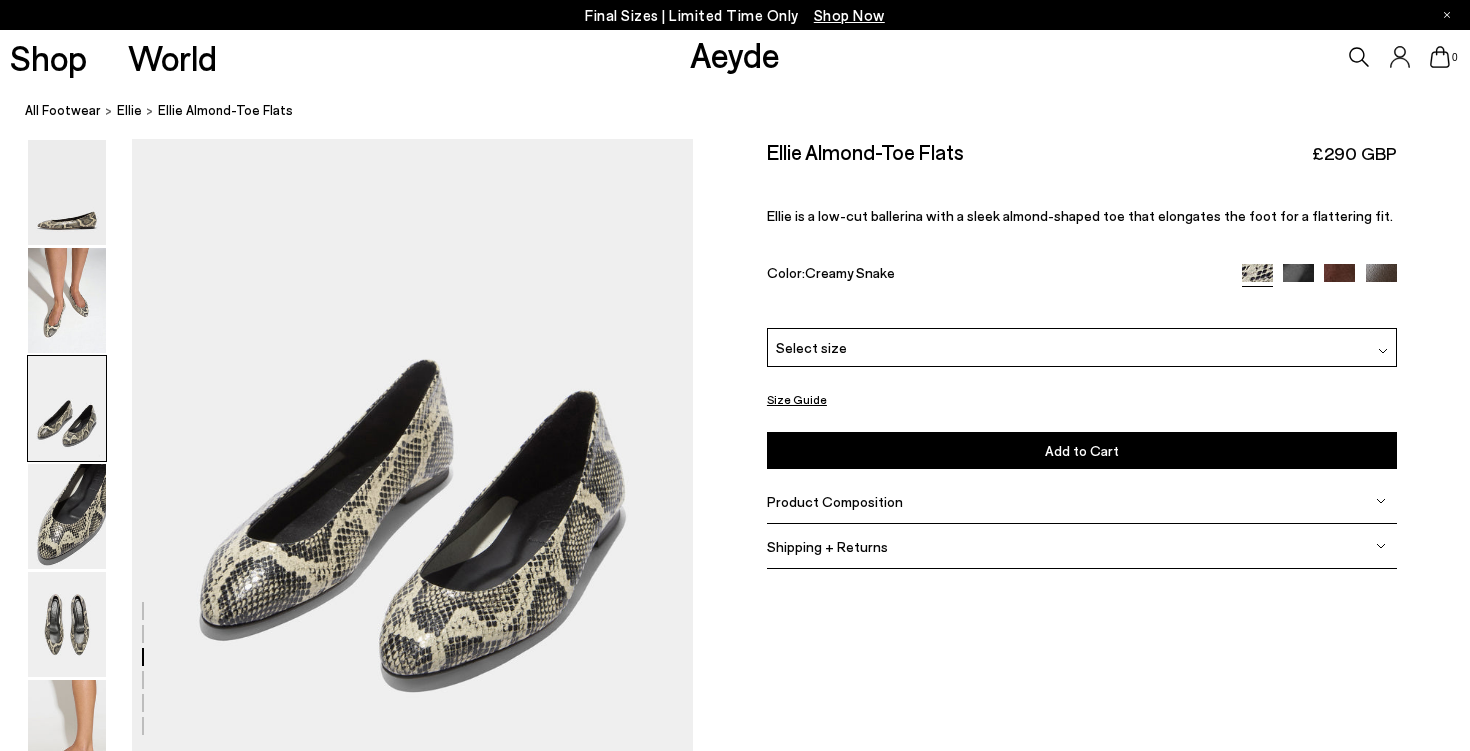 scroll, scrollTop: 1466, scrollLeft: 0, axis: vertical 